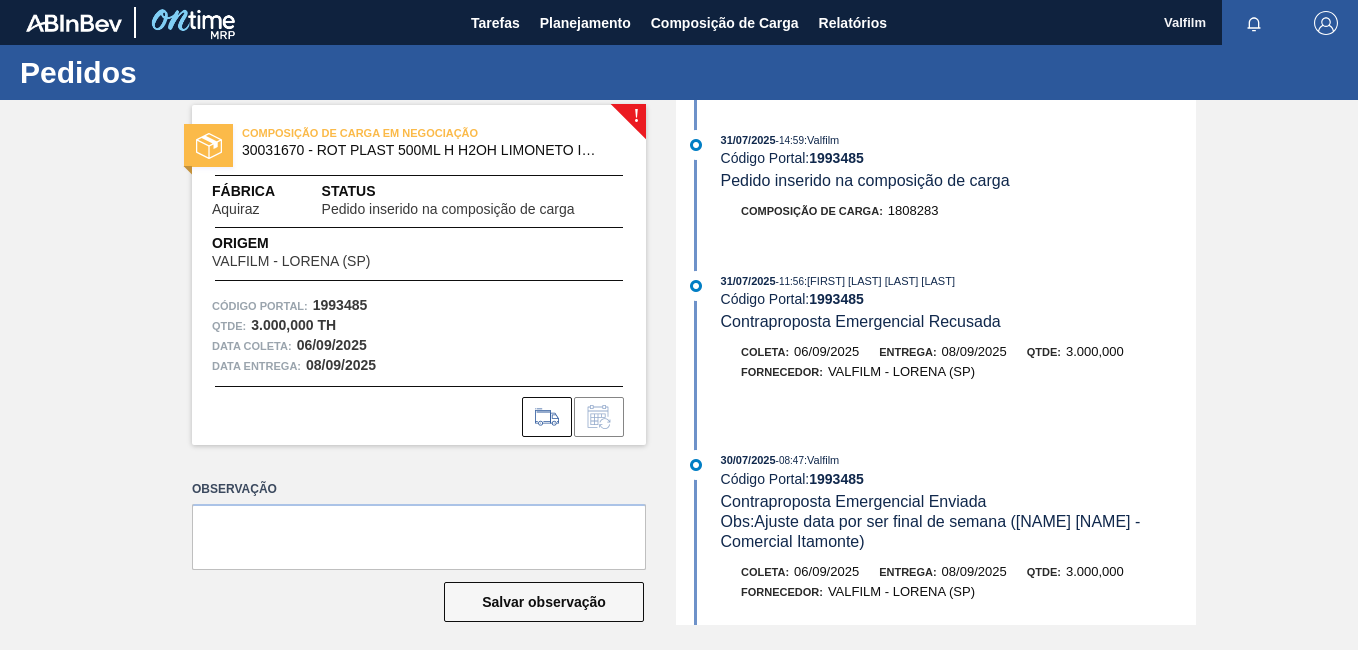 scroll, scrollTop: 0, scrollLeft: 0, axis: both 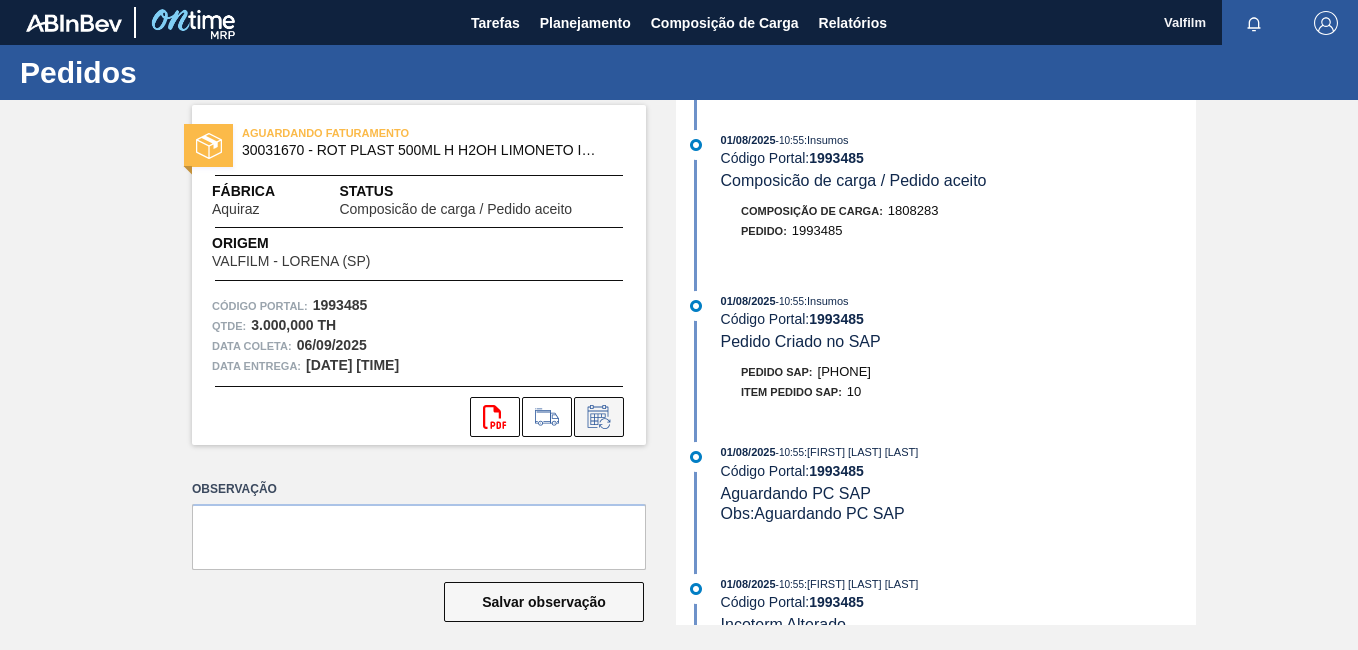 click 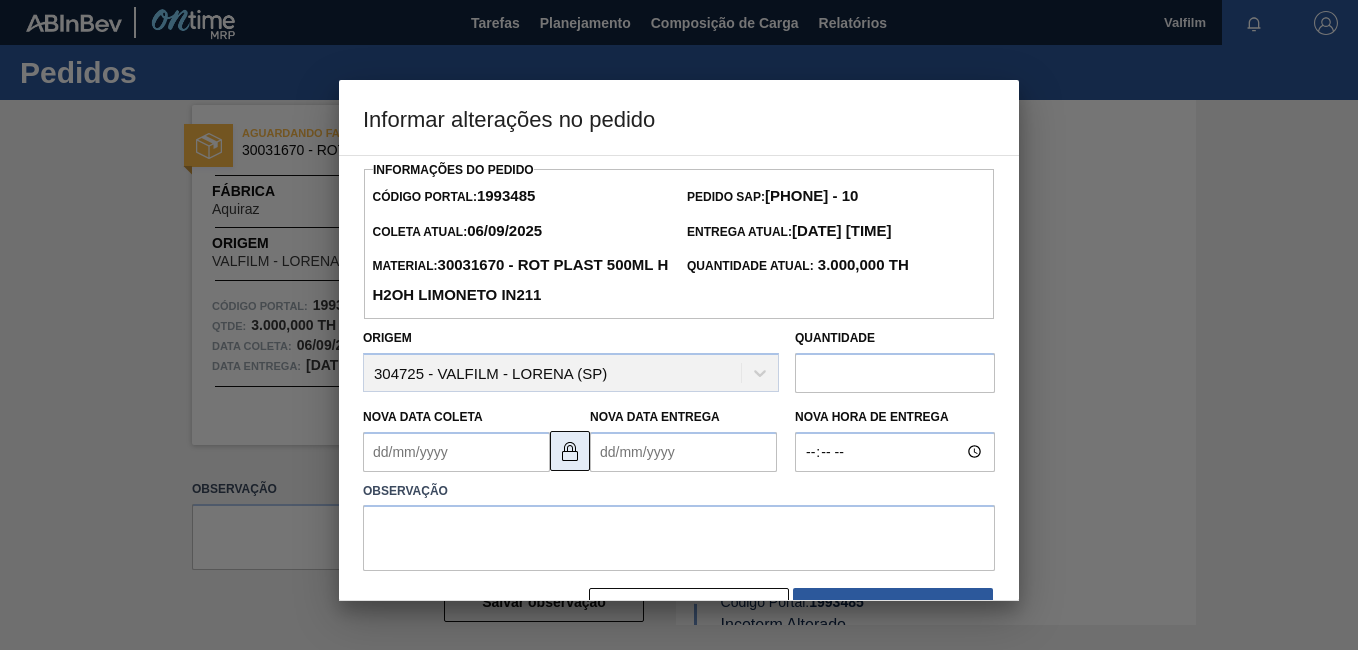 click at bounding box center (570, 451) 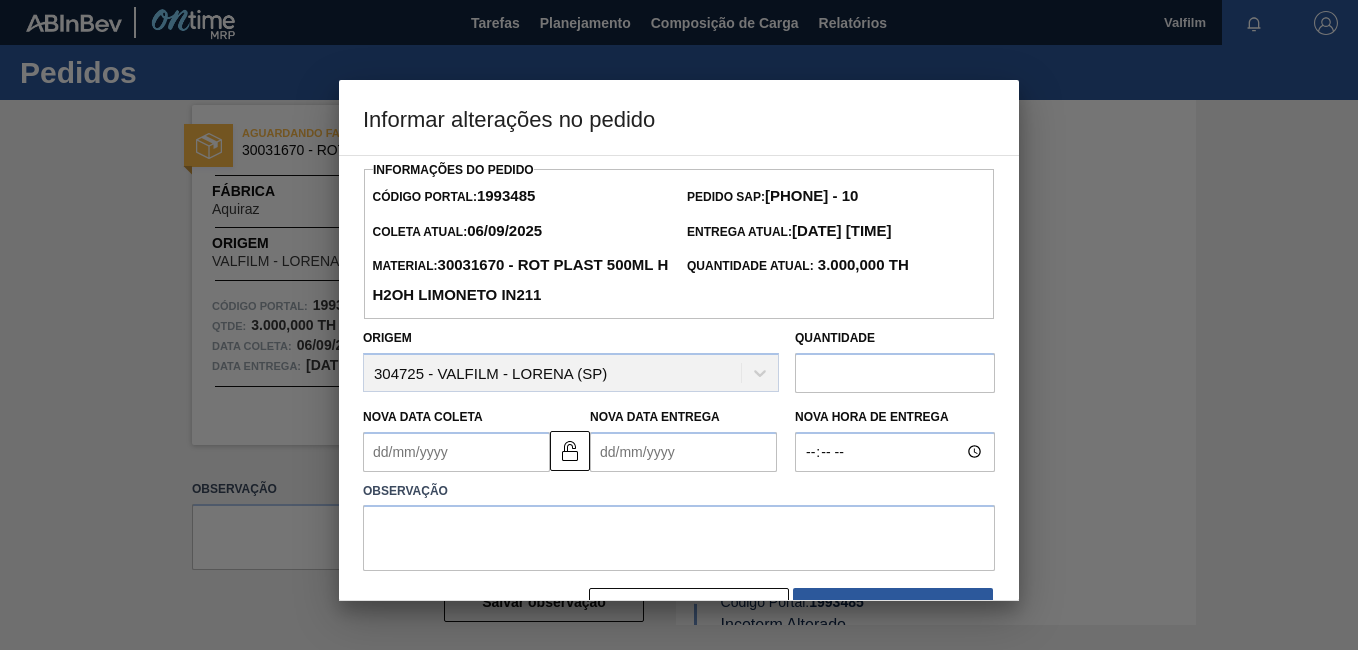 click on "Nova Data Coleta" at bounding box center [452, 437] 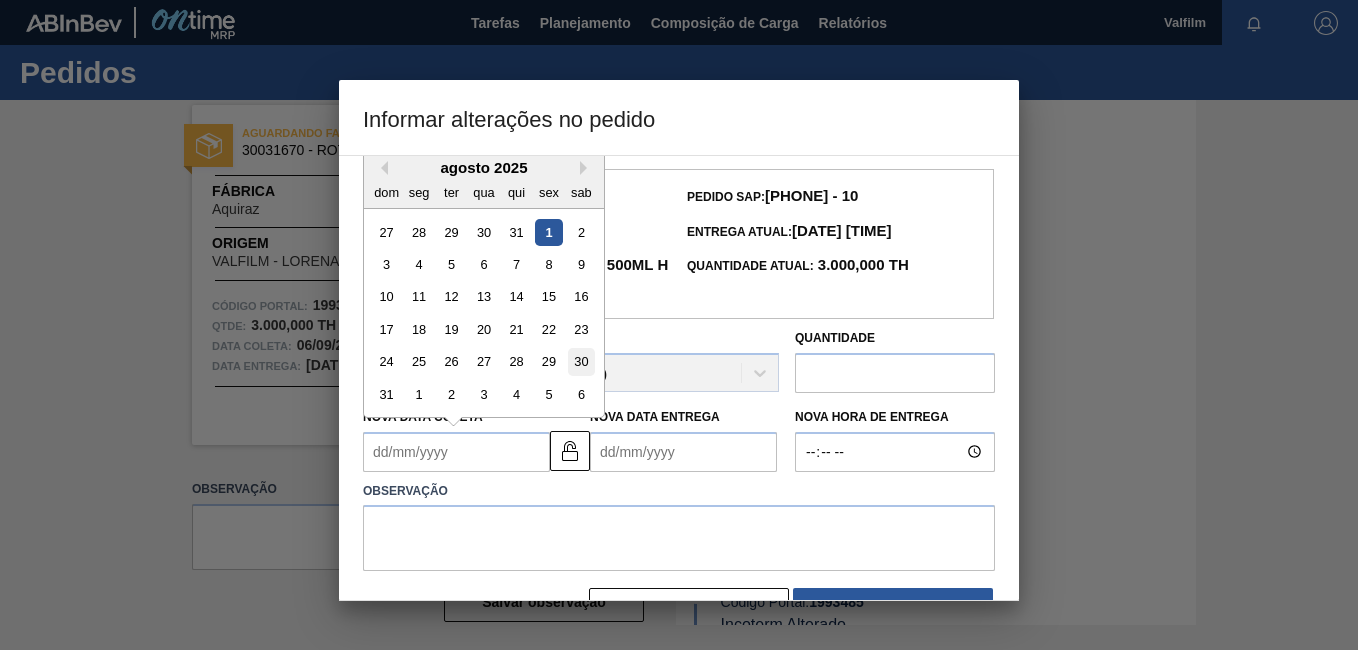 click on "30" at bounding box center (581, 361) 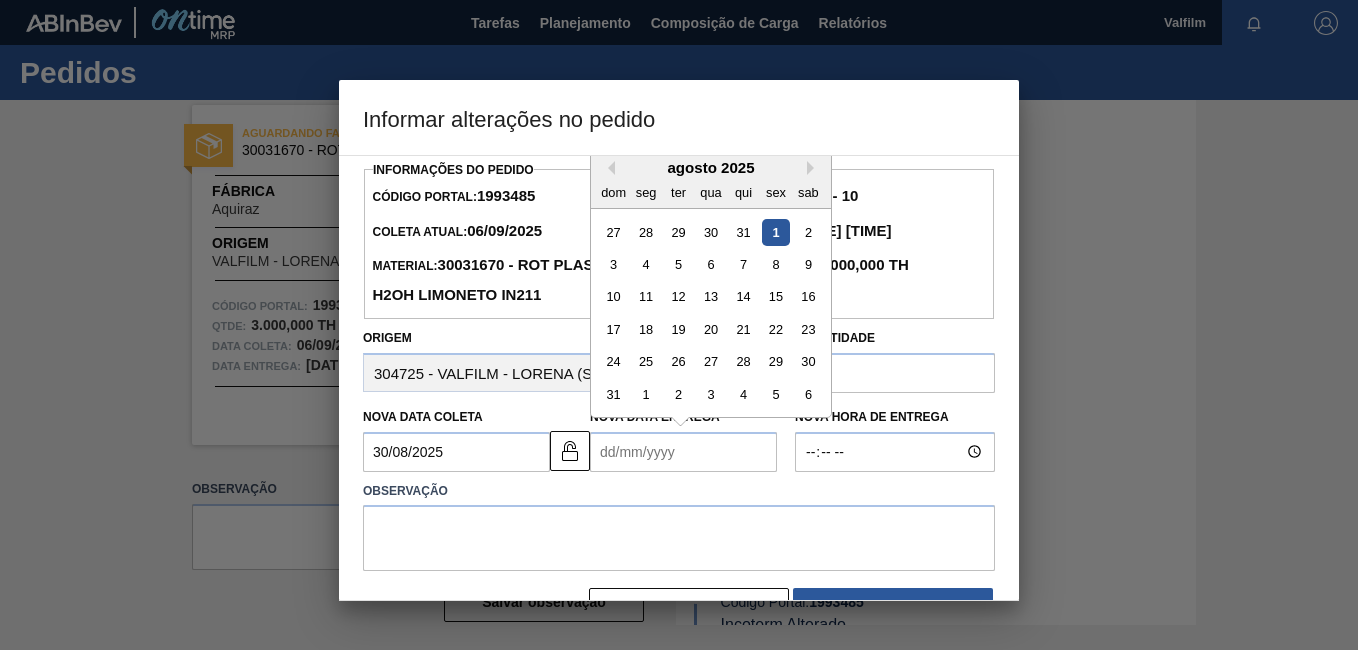 click on "Nova Data Entrega" at bounding box center (683, 452) 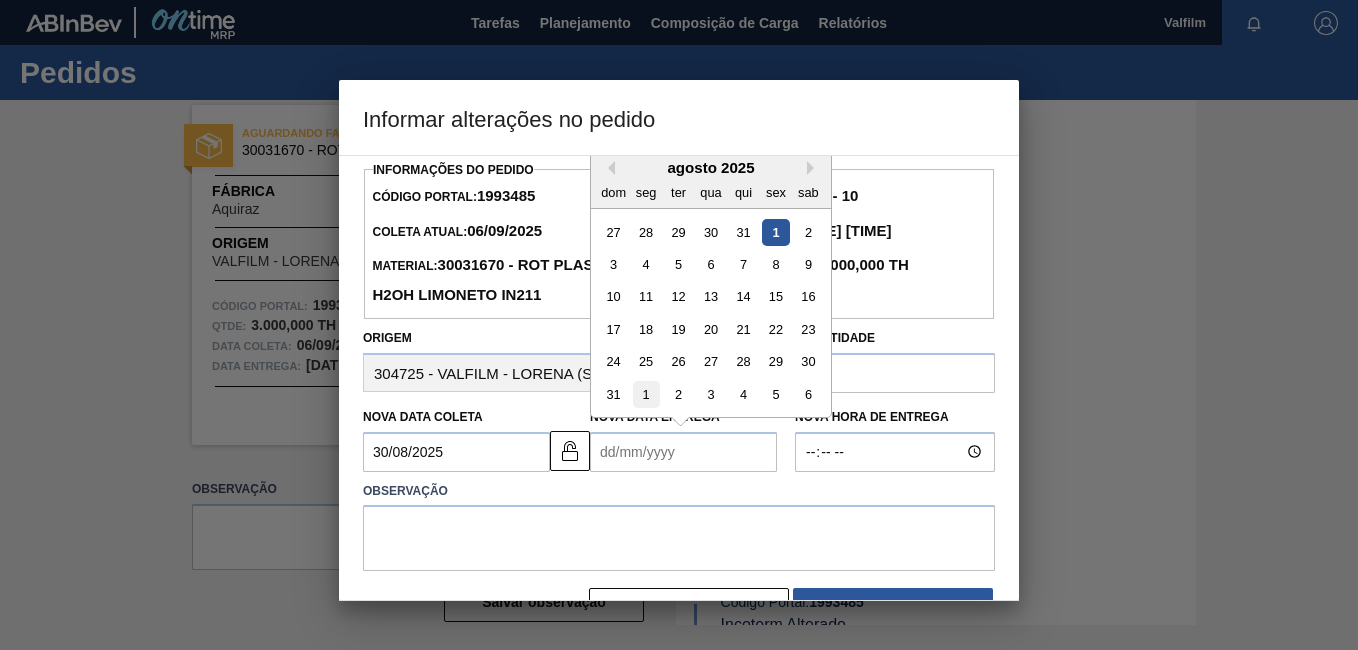 click on "1" at bounding box center (646, 394) 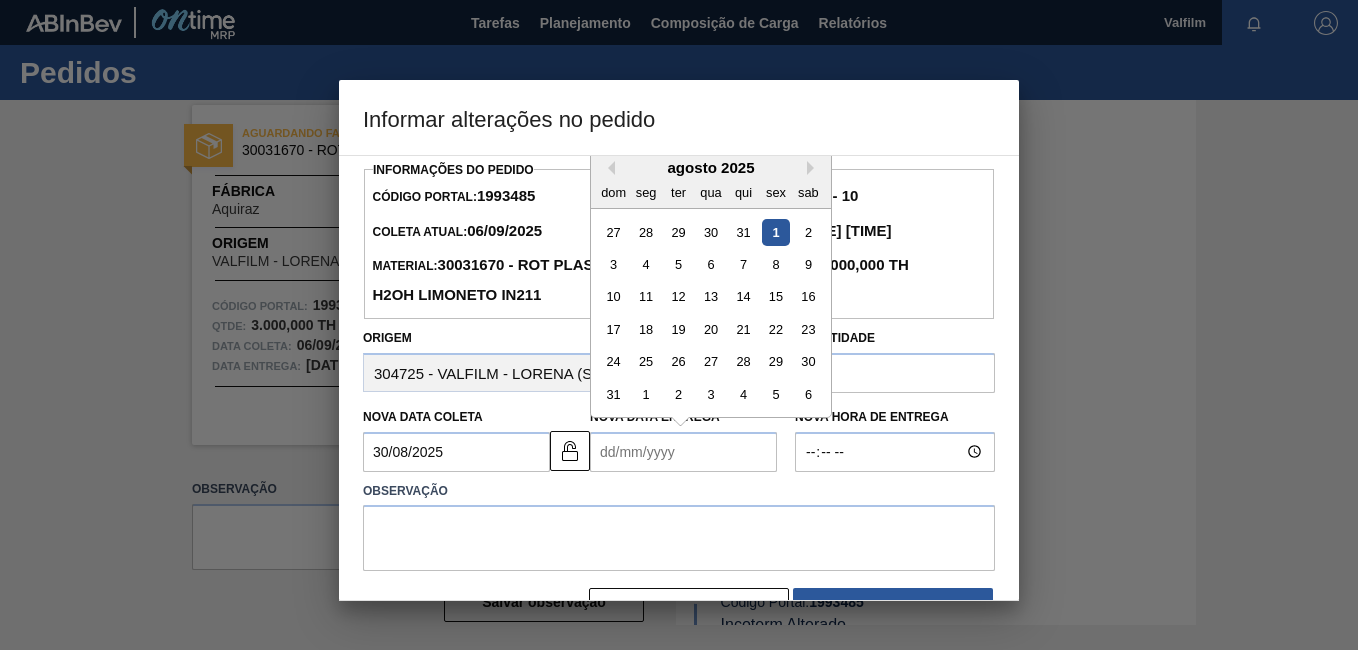 type on "01/09/2025" 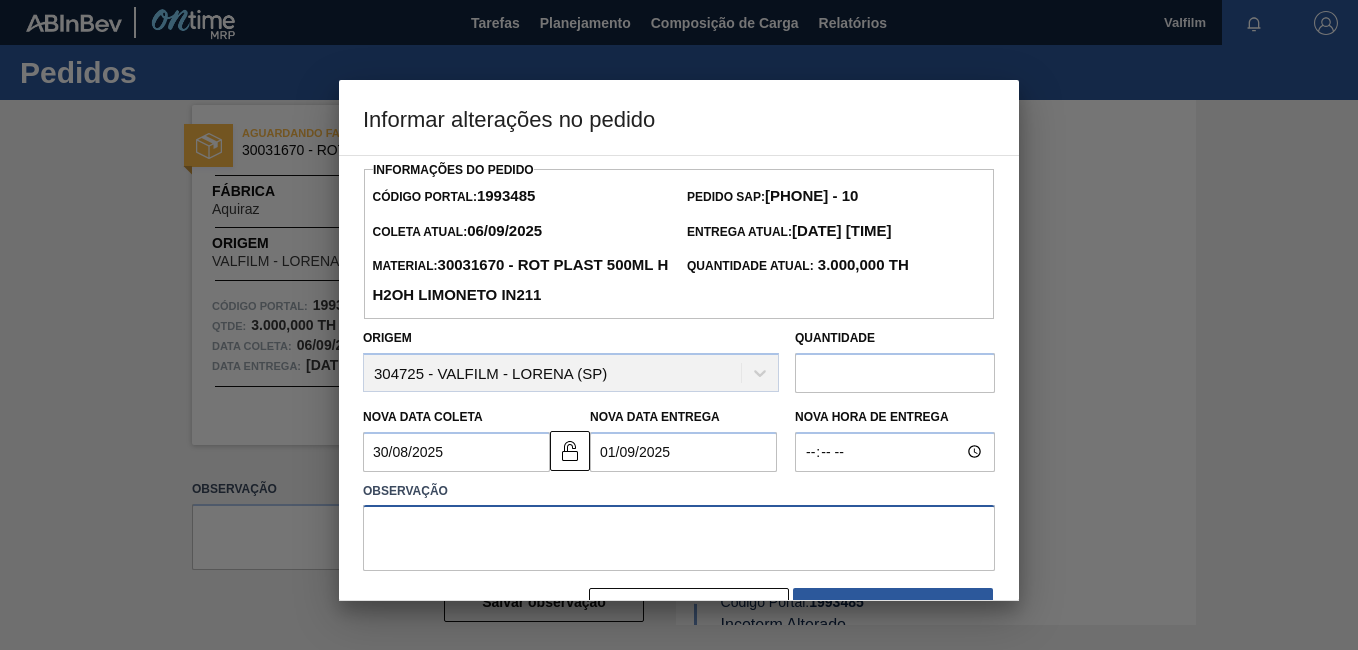 click at bounding box center [679, 538] 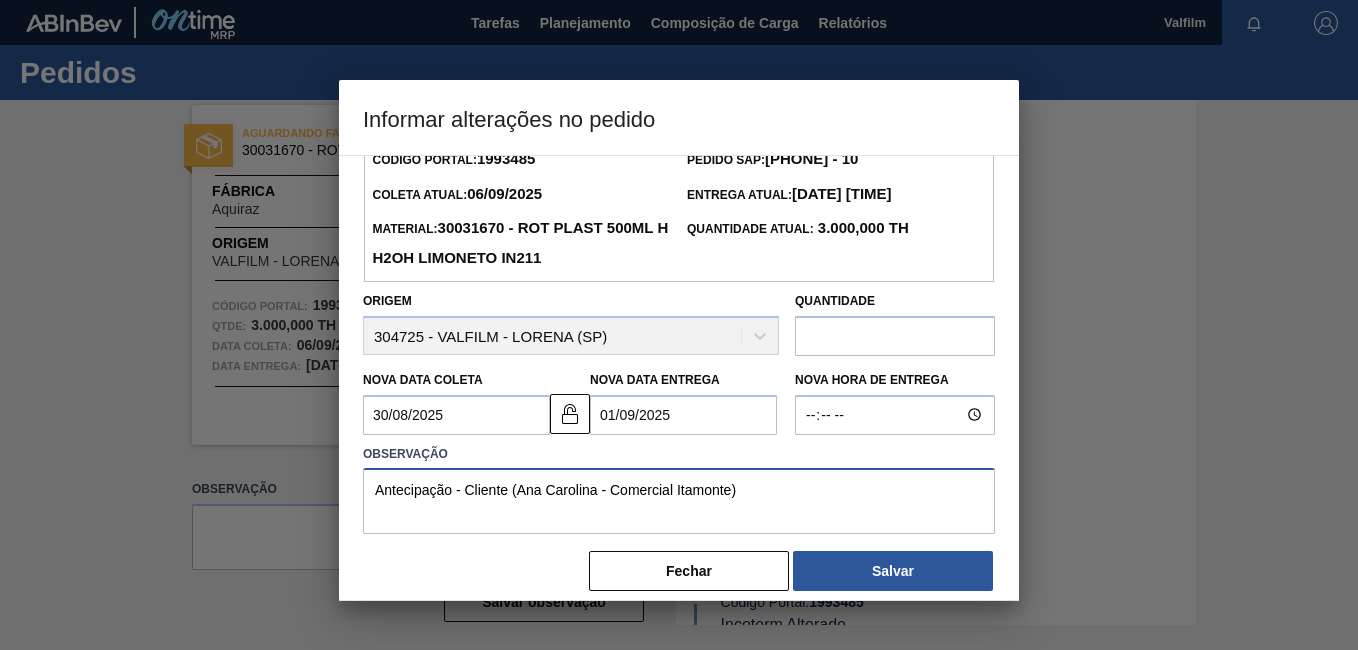 scroll, scrollTop: 58, scrollLeft: 0, axis: vertical 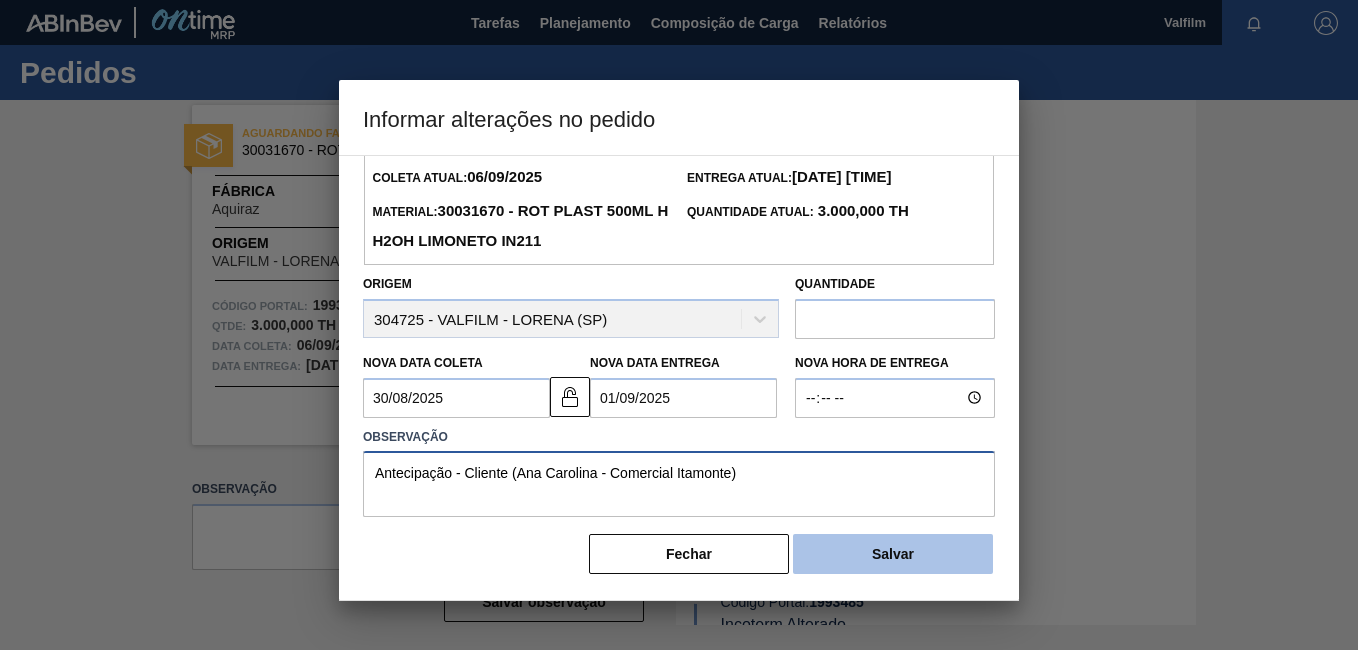 type on "Antecipação - Cliente (Ana Carolina - Comercial Itamonte)" 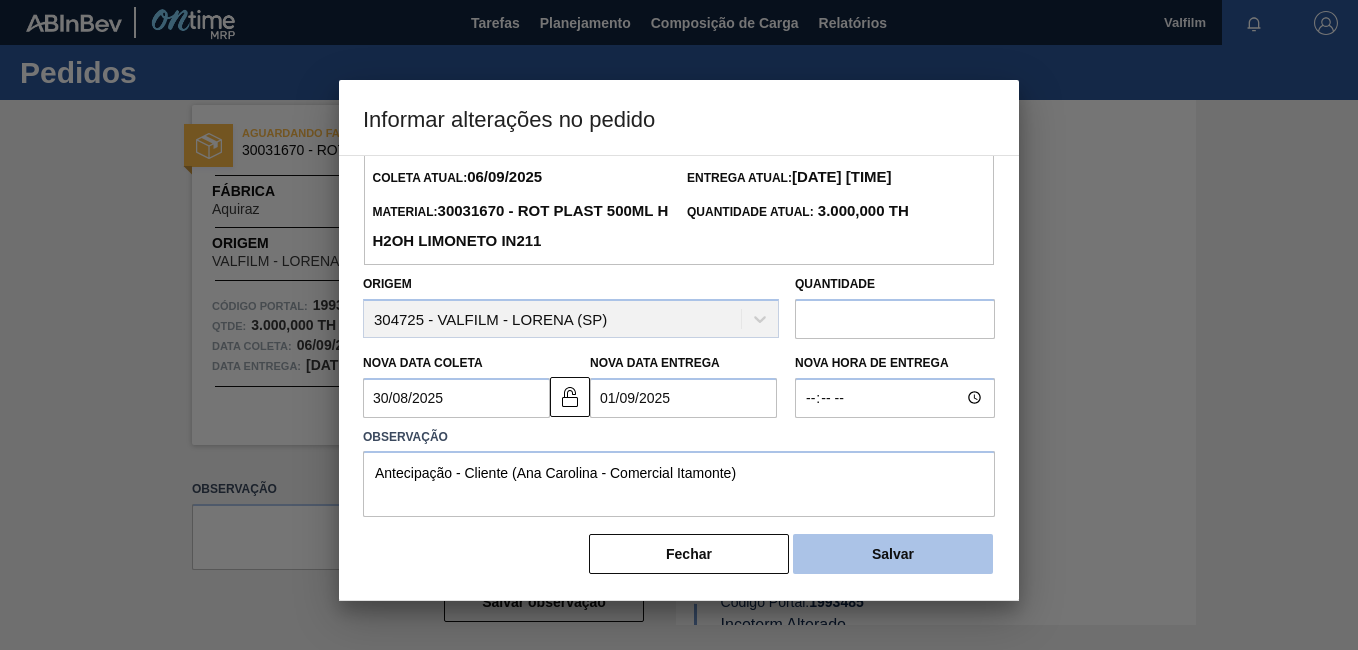 click on "Salvar" at bounding box center [893, 554] 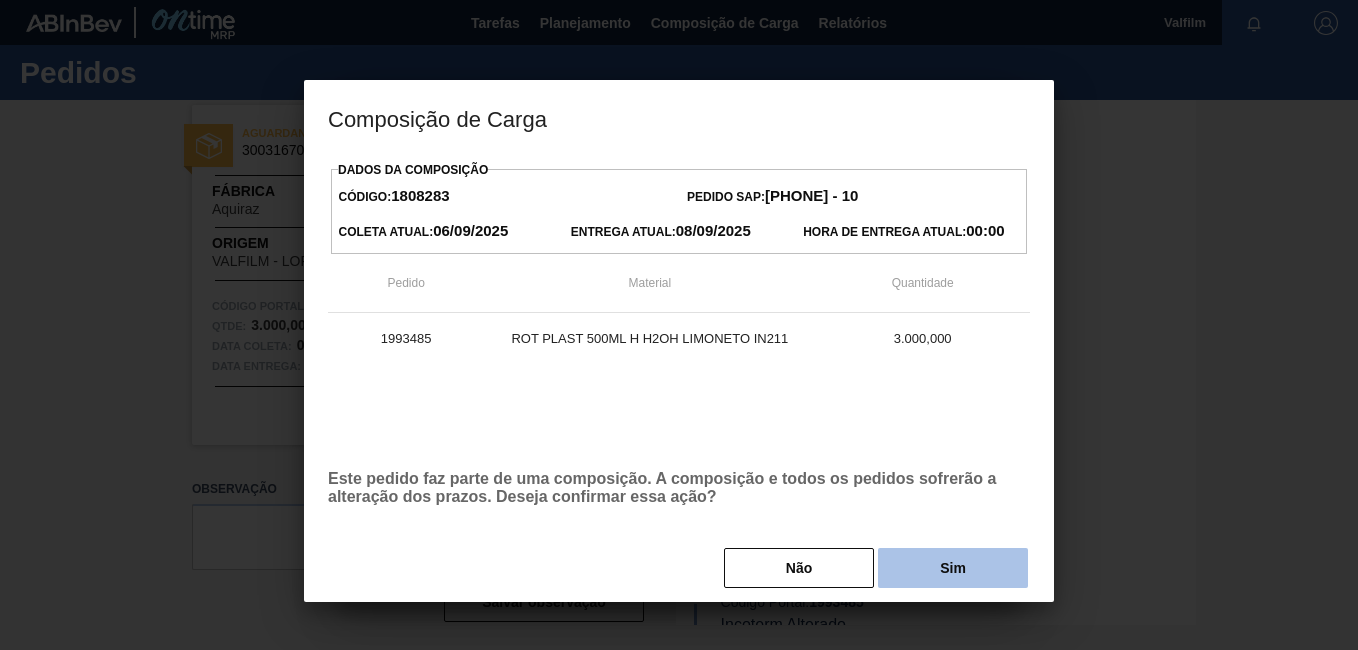 click on "Sim" at bounding box center [953, 568] 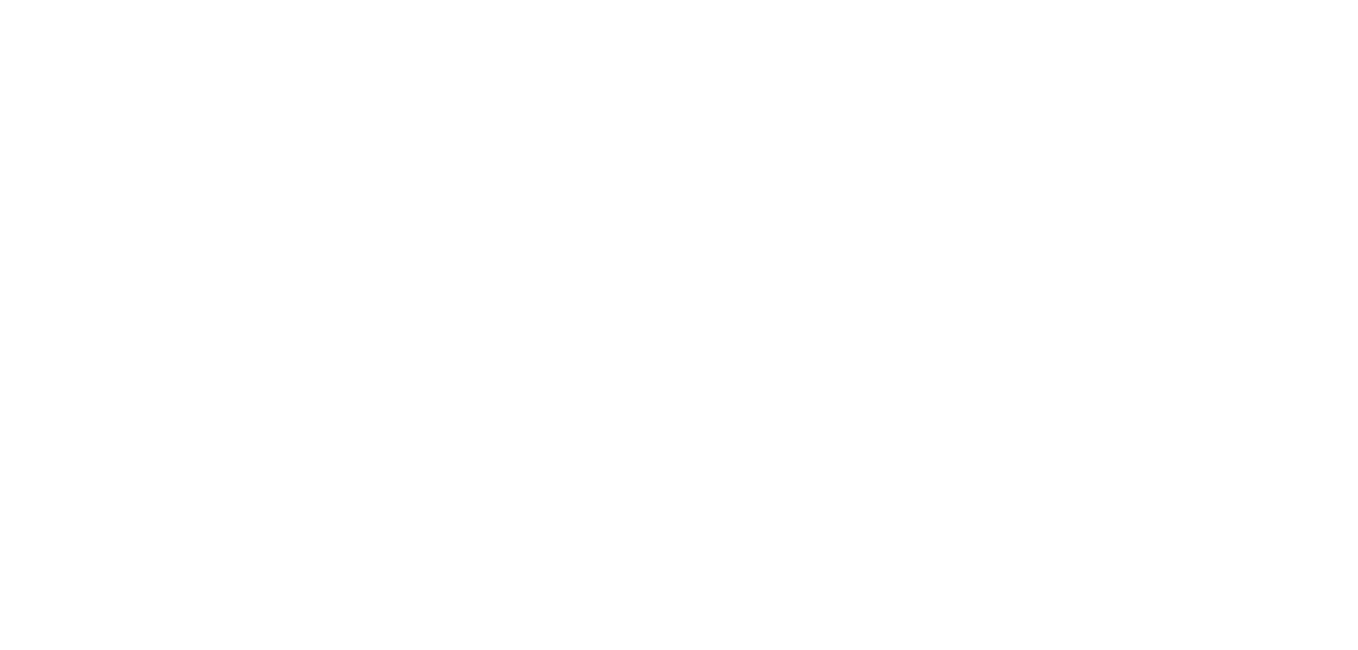 scroll, scrollTop: 0, scrollLeft: 0, axis: both 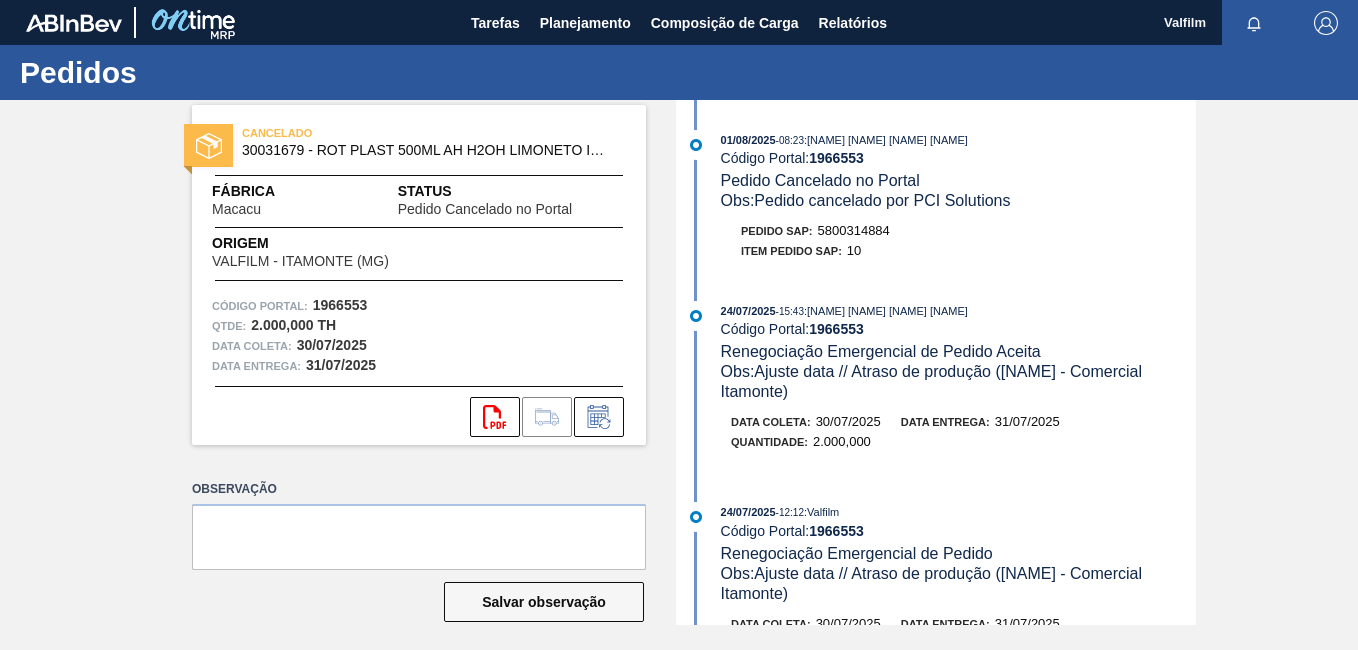 click on "Código Portal:  1966553" at bounding box center [958, 329] 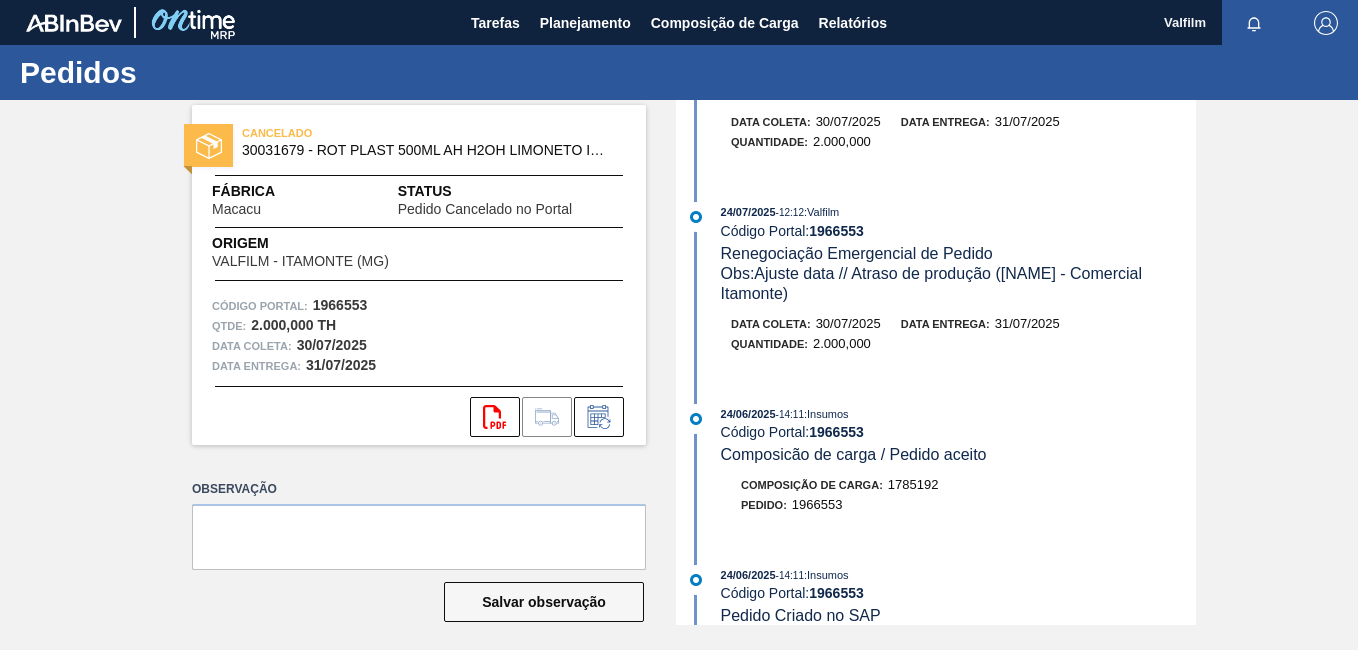 scroll, scrollTop: 400, scrollLeft: 0, axis: vertical 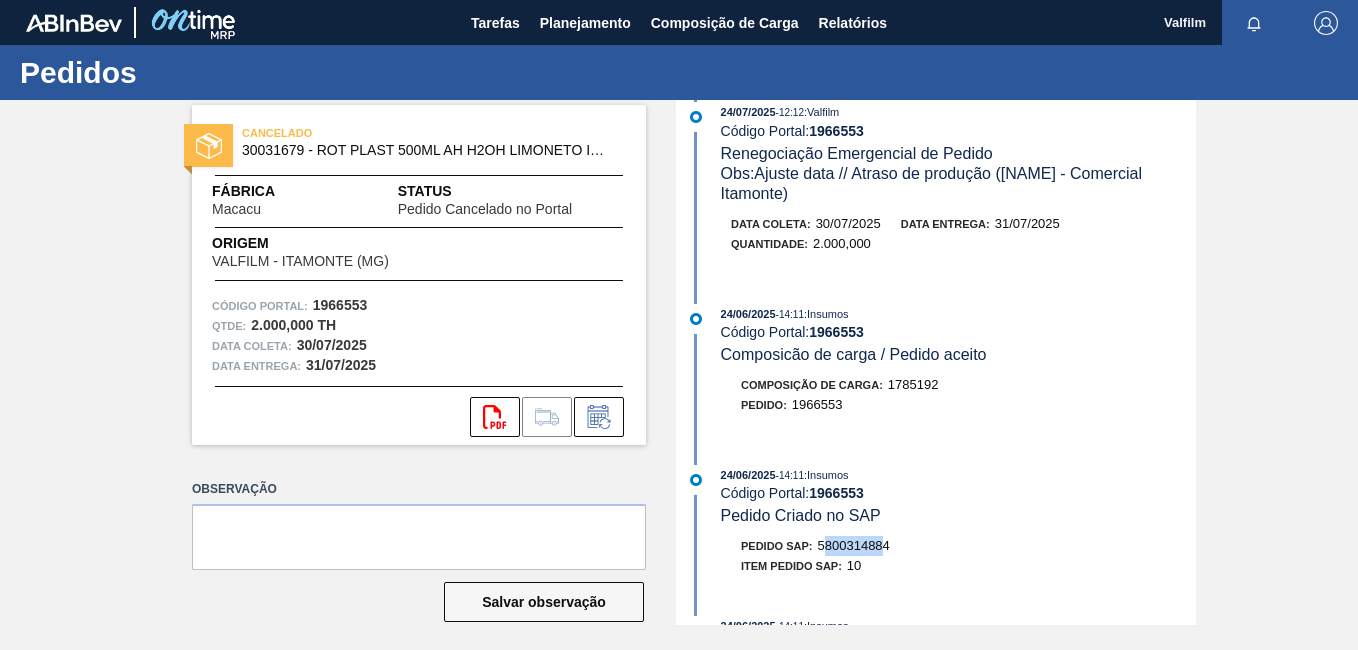 drag, startPoint x: 887, startPoint y: 542, endPoint x: 825, endPoint y: 547, distance: 62.201286 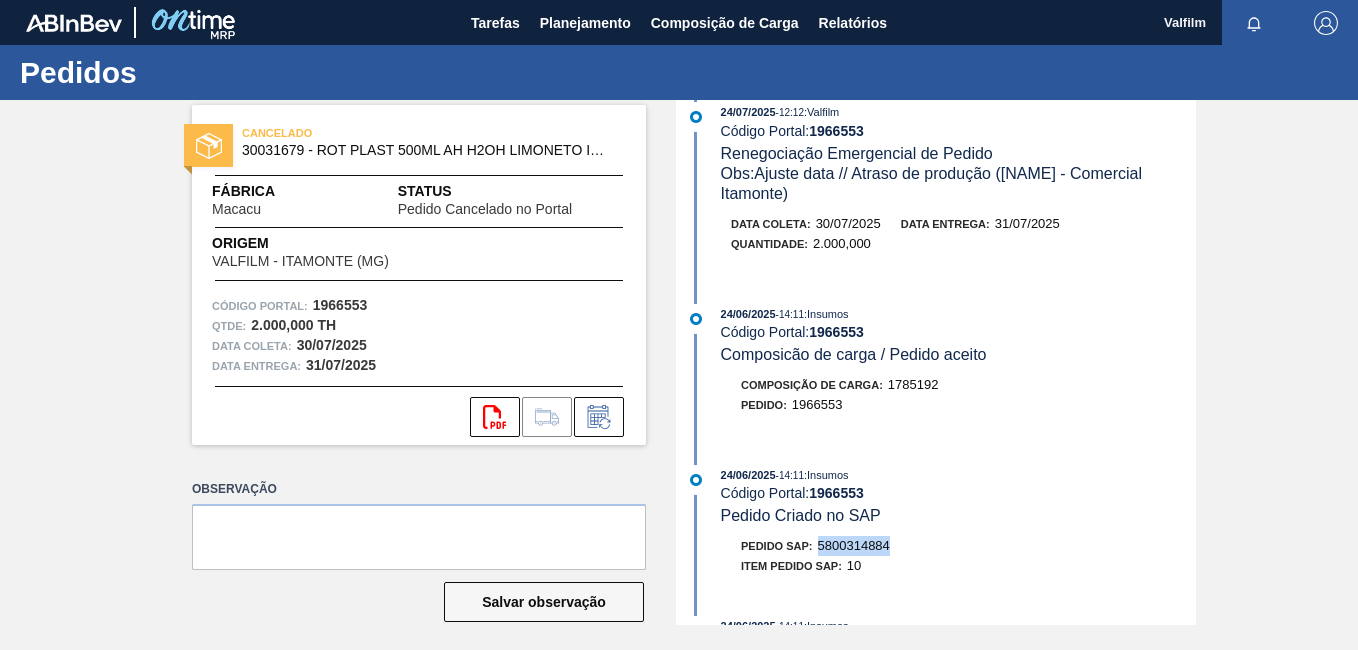 drag, startPoint x: 905, startPoint y: 542, endPoint x: 822, endPoint y: 543, distance: 83.00603 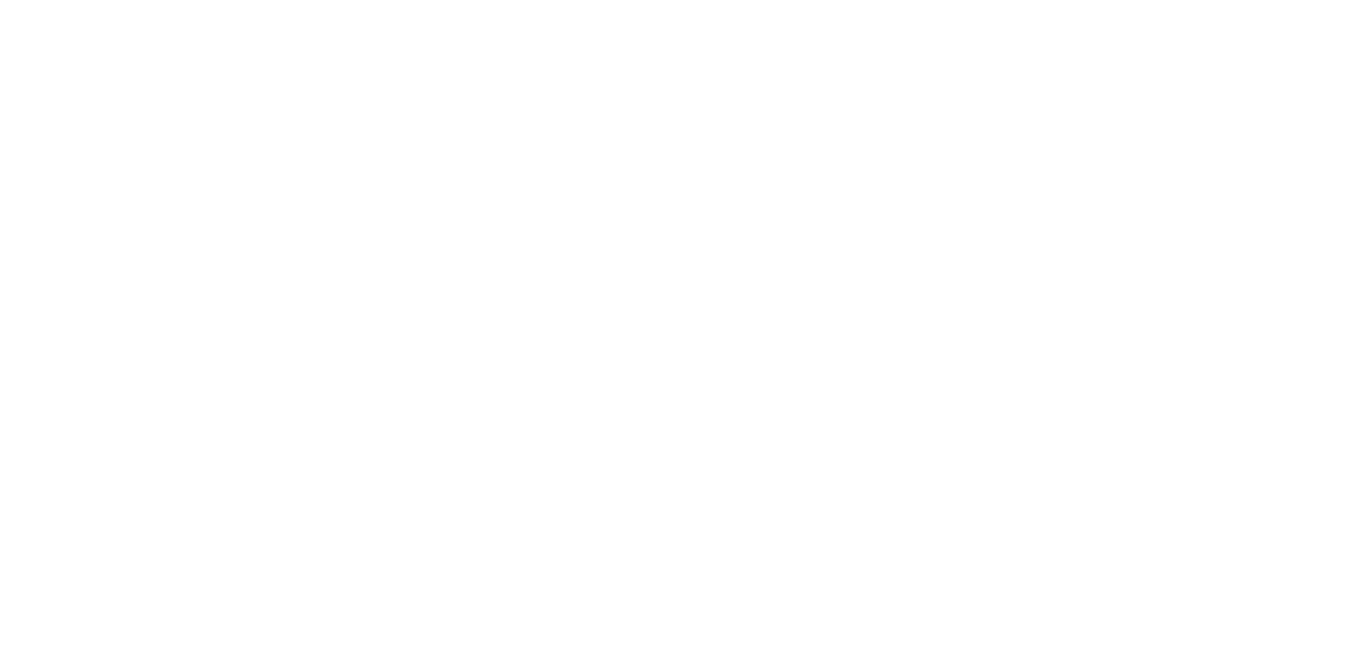scroll, scrollTop: 0, scrollLeft: 0, axis: both 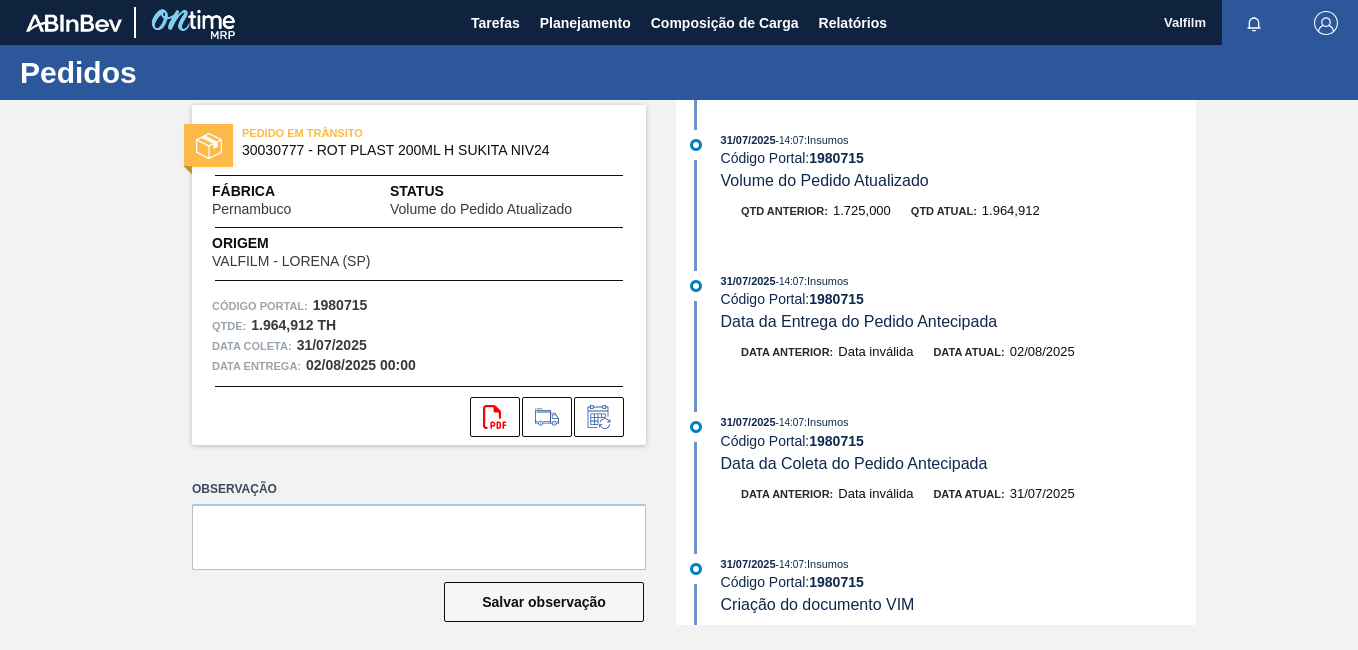 click on "[DATE]  -  [TIME] : Insumos" at bounding box center (958, 422) 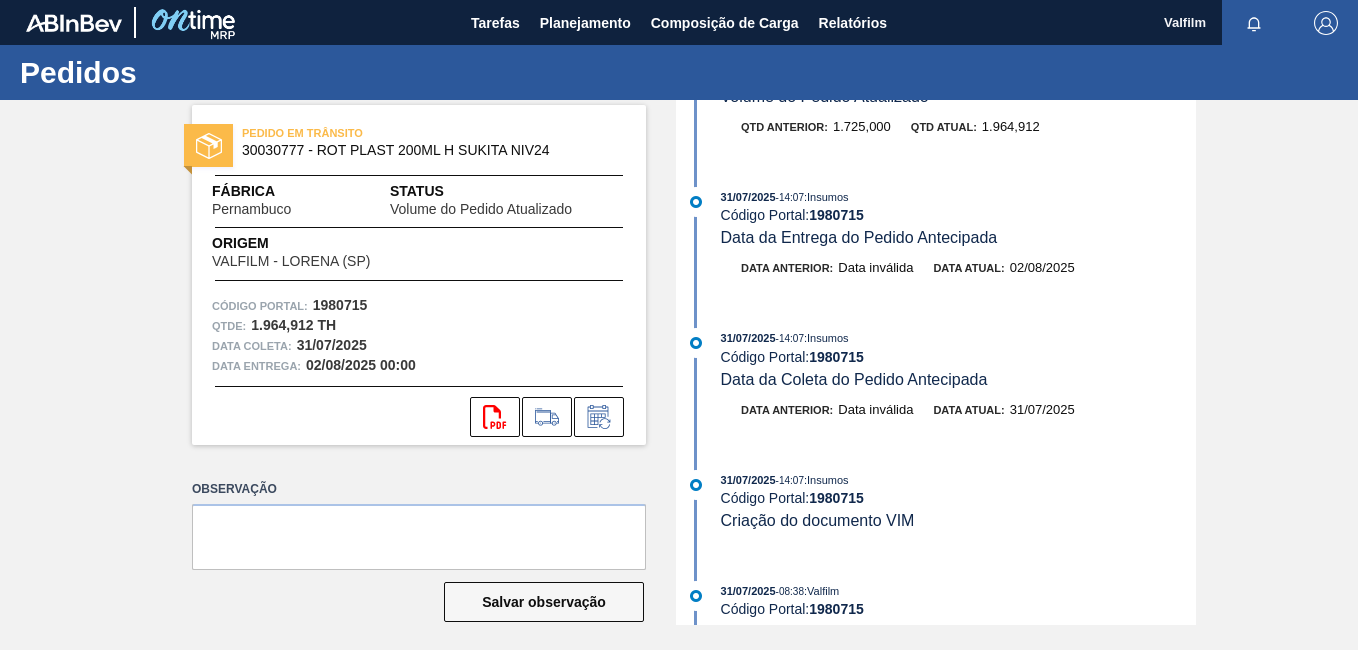 scroll, scrollTop: 200, scrollLeft: 0, axis: vertical 